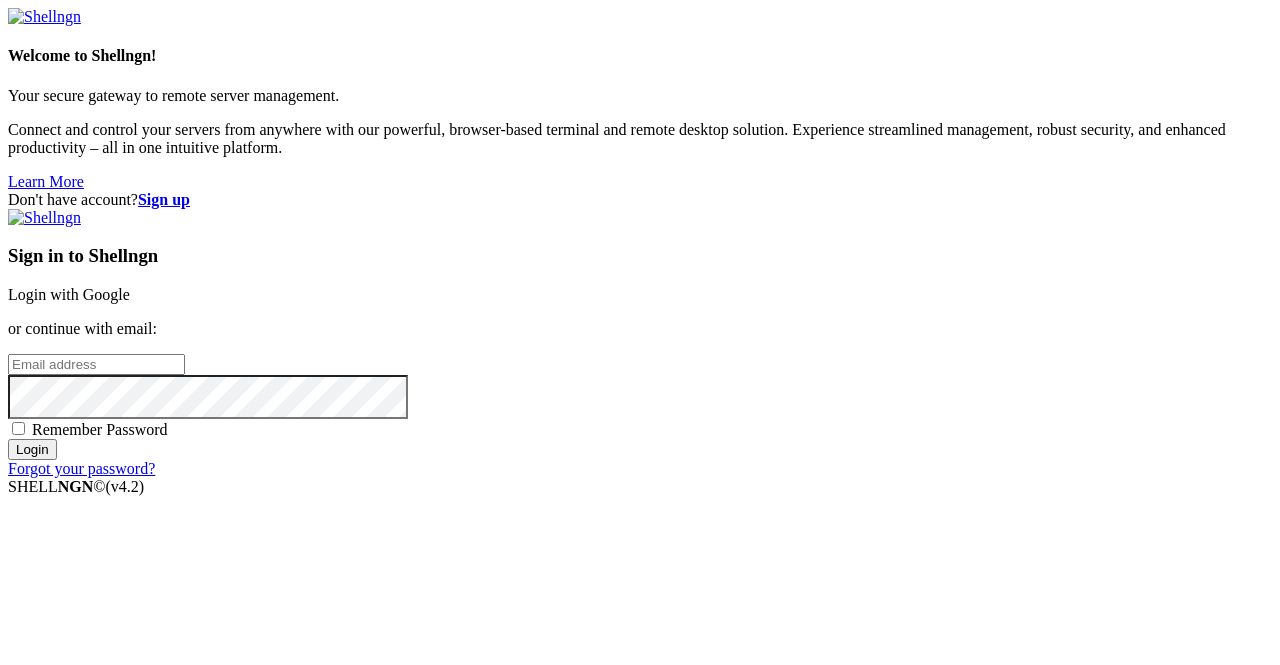 scroll, scrollTop: 0, scrollLeft: 0, axis: both 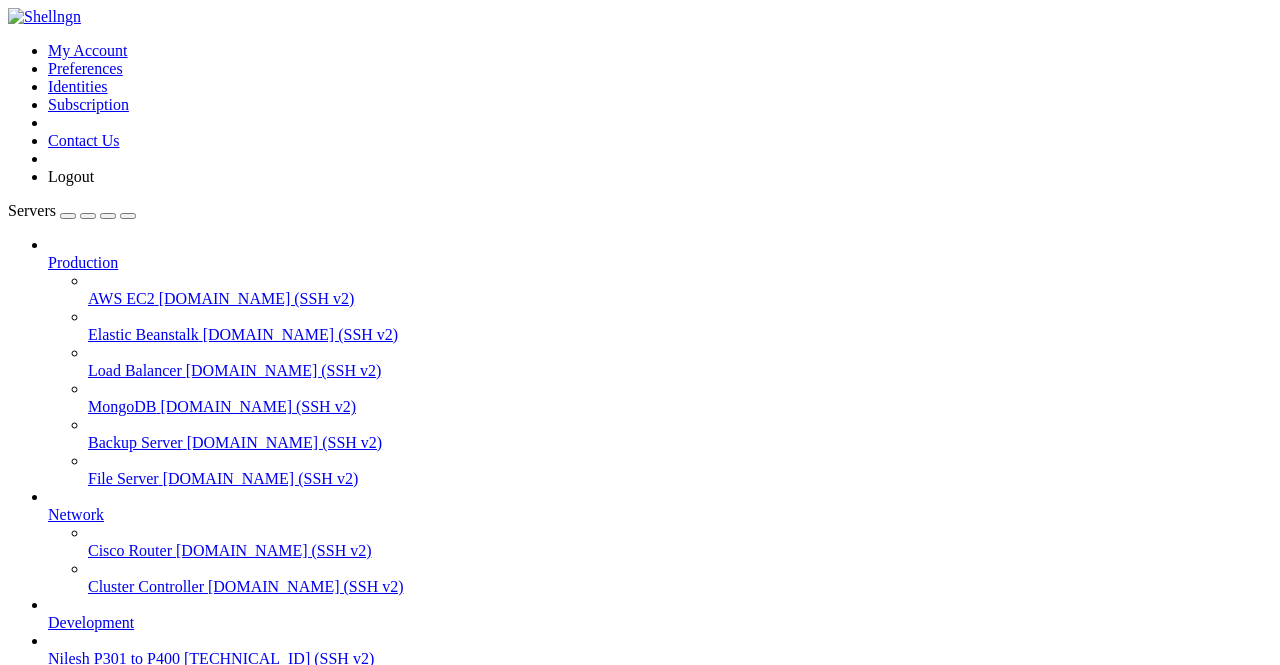 click on "Nilesh P301 to P400" at bounding box center (114, 658) 